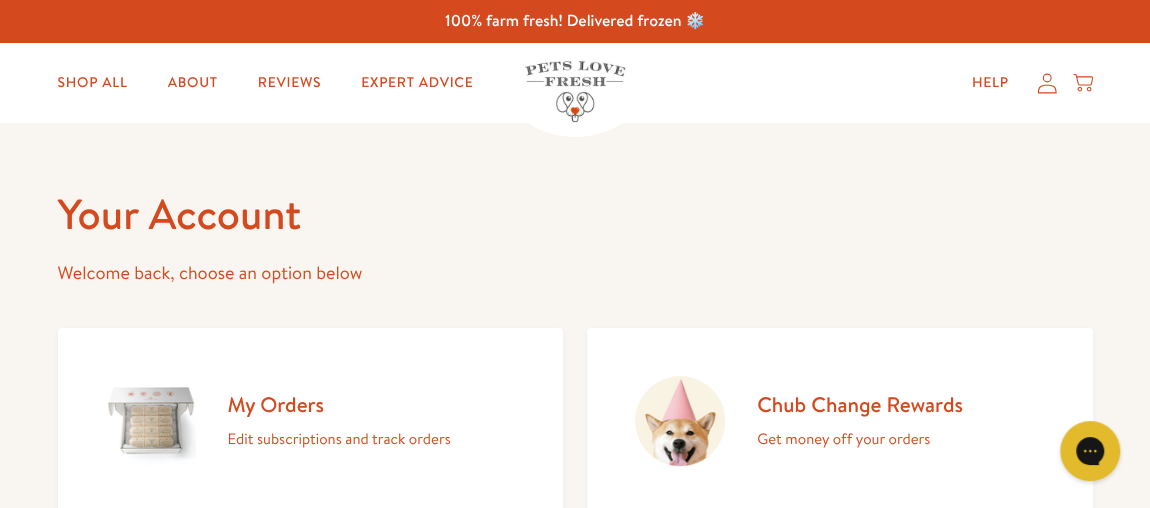 scroll, scrollTop: 0, scrollLeft: 0, axis: both 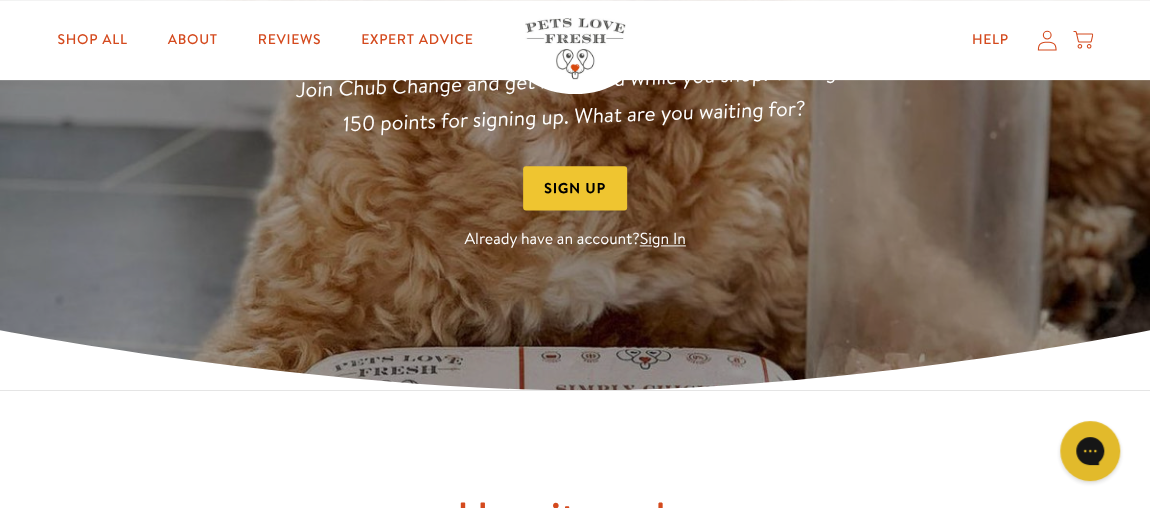 click on "Sign In" at bounding box center [663, 240] 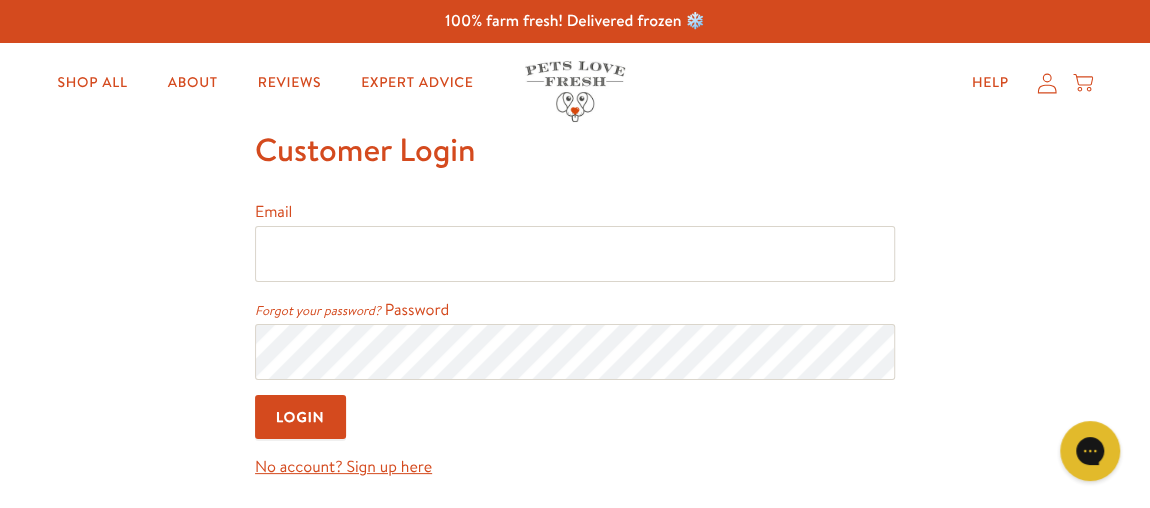 scroll, scrollTop: 0, scrollLeft: 0, axis: both 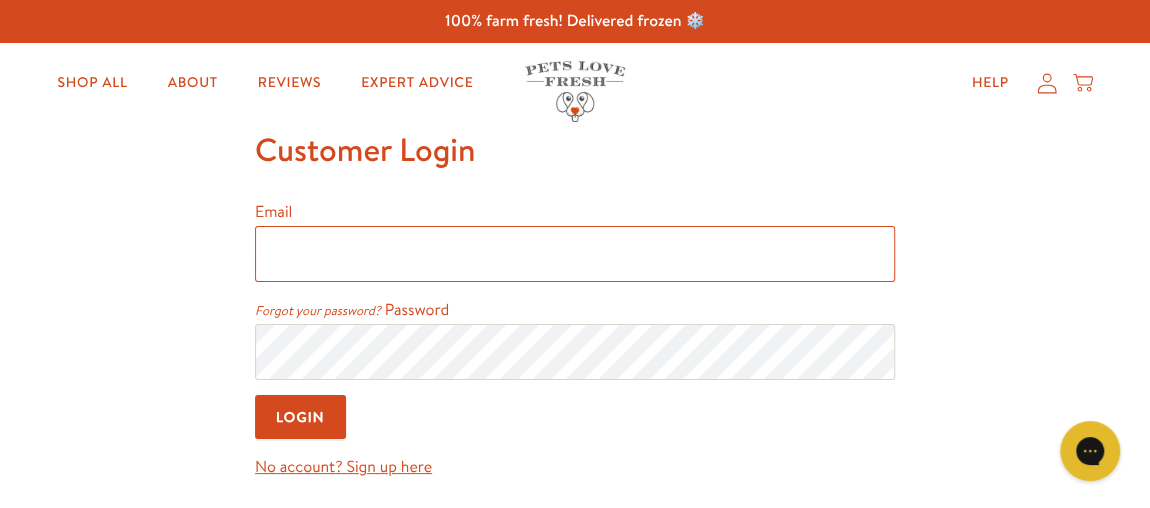 click on "Email" at bounding box center [575, 254] 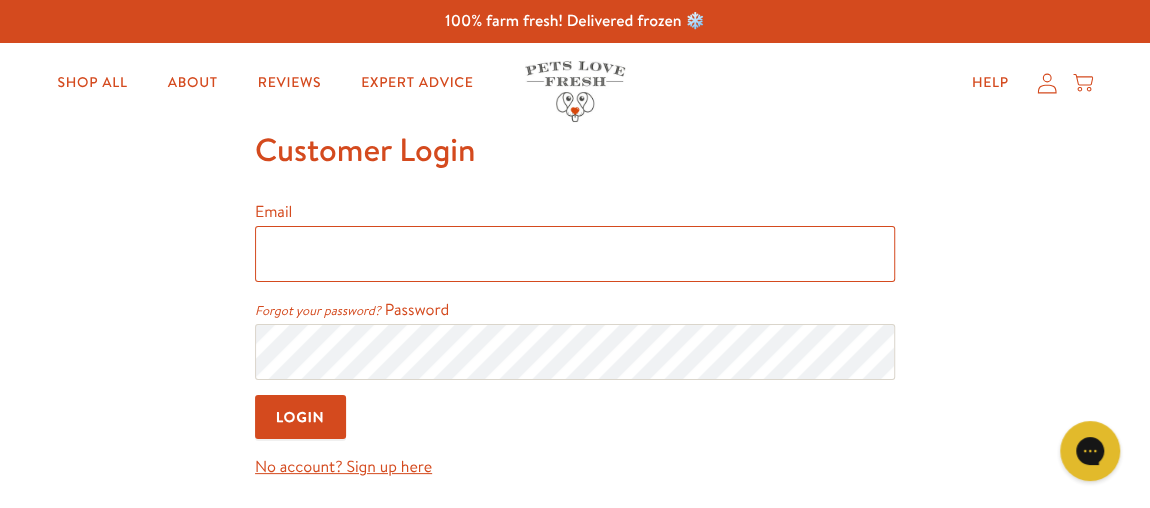type on "[EMAIL_ADDRESS][DOMAIN_NAME]" 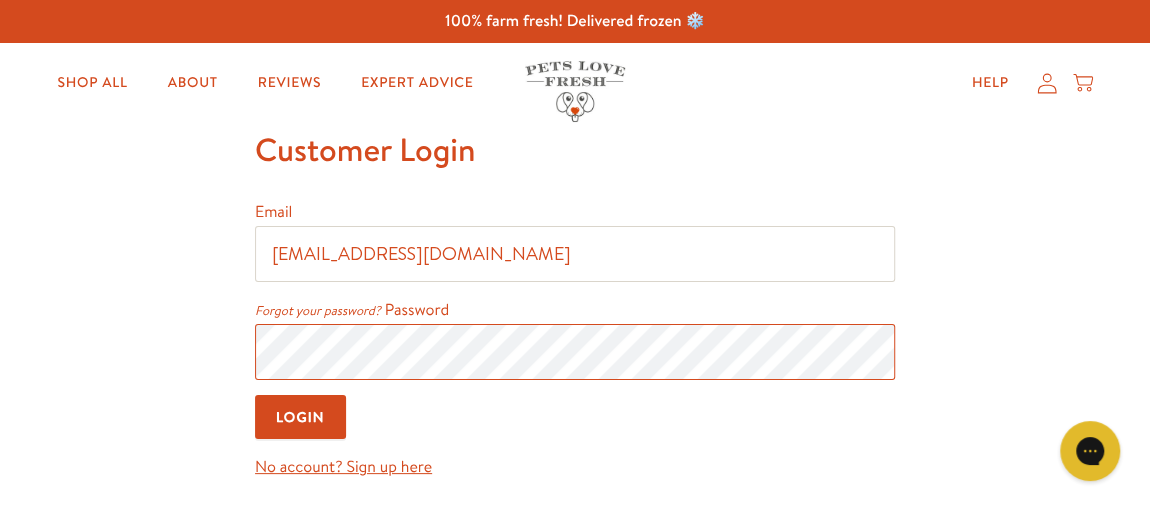 click on "Login" at bounding box center [300, 417] 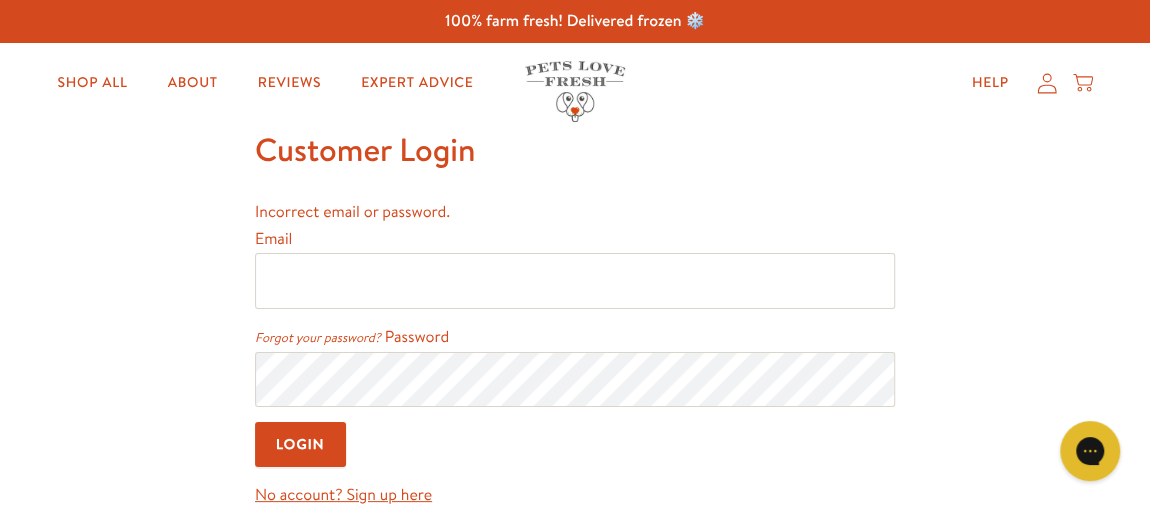 scroll, scrollTop: 0, scrollLeft: 0, axis: both 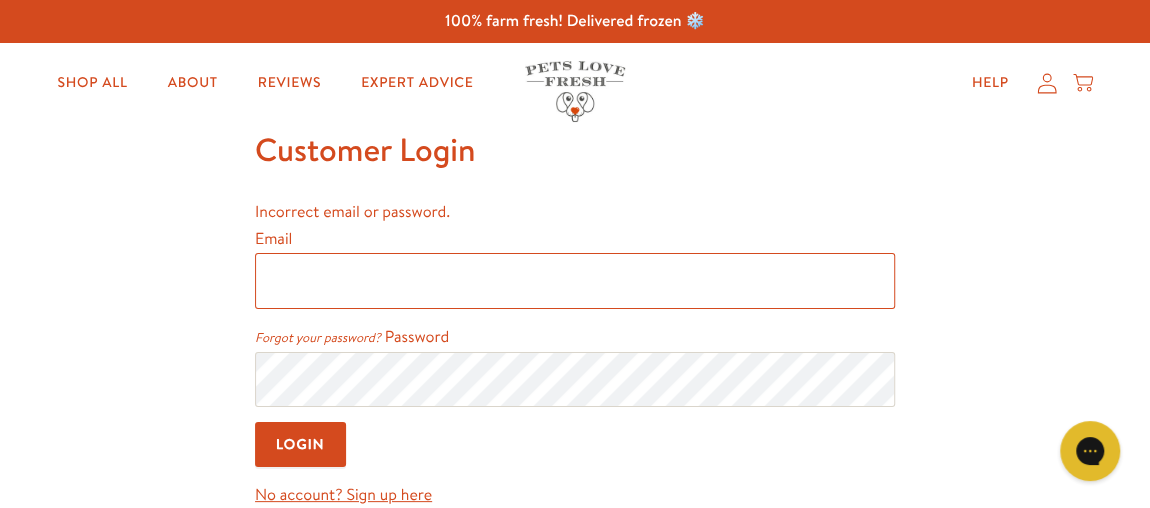 click on "Email" at bounding box center [575, 281] 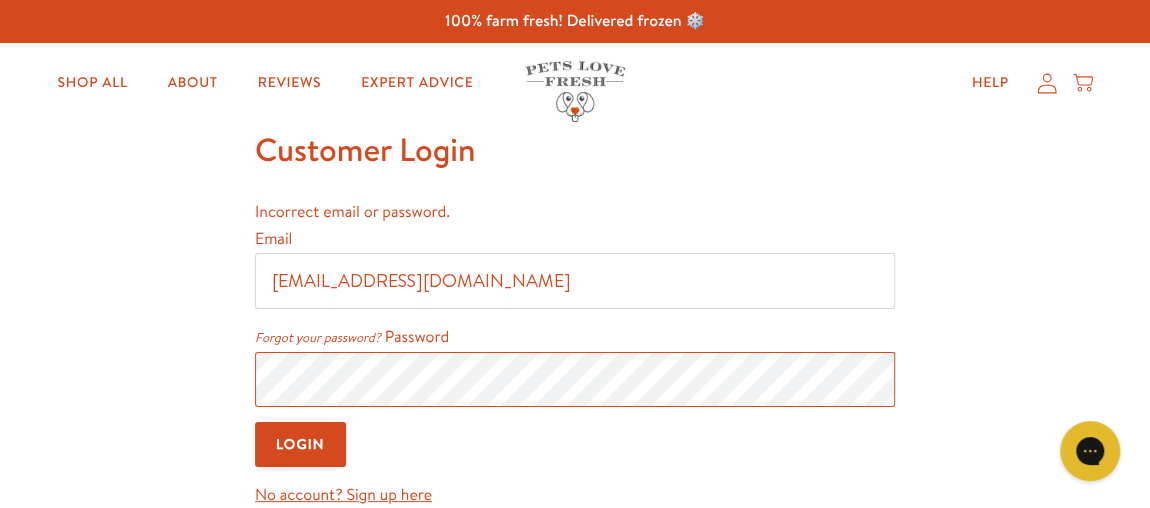 click on "Login" at bounding box center (300, 444) 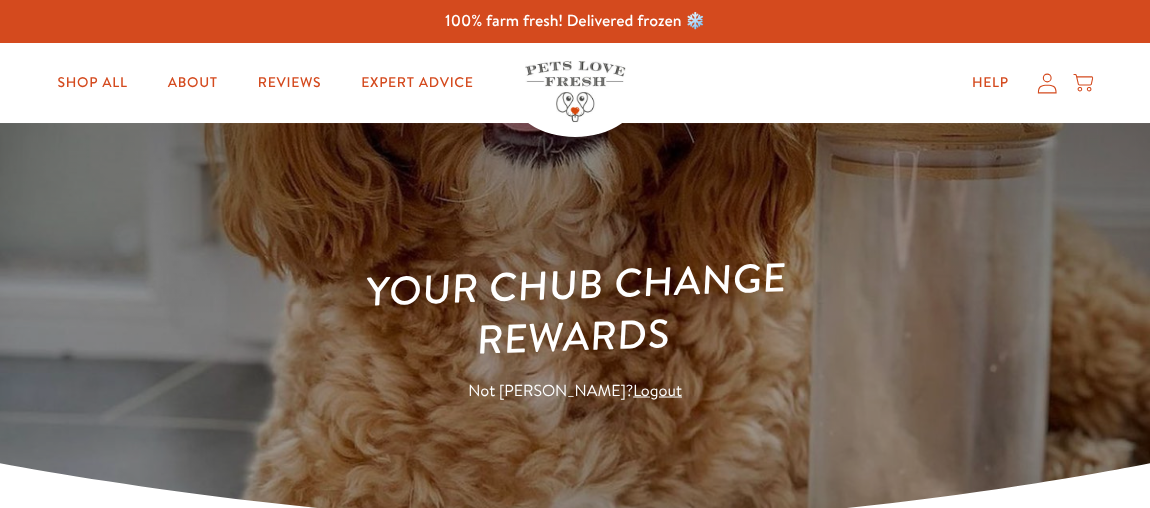 scroll, scrollTop: 0, scrollLeft: 0, axis: both 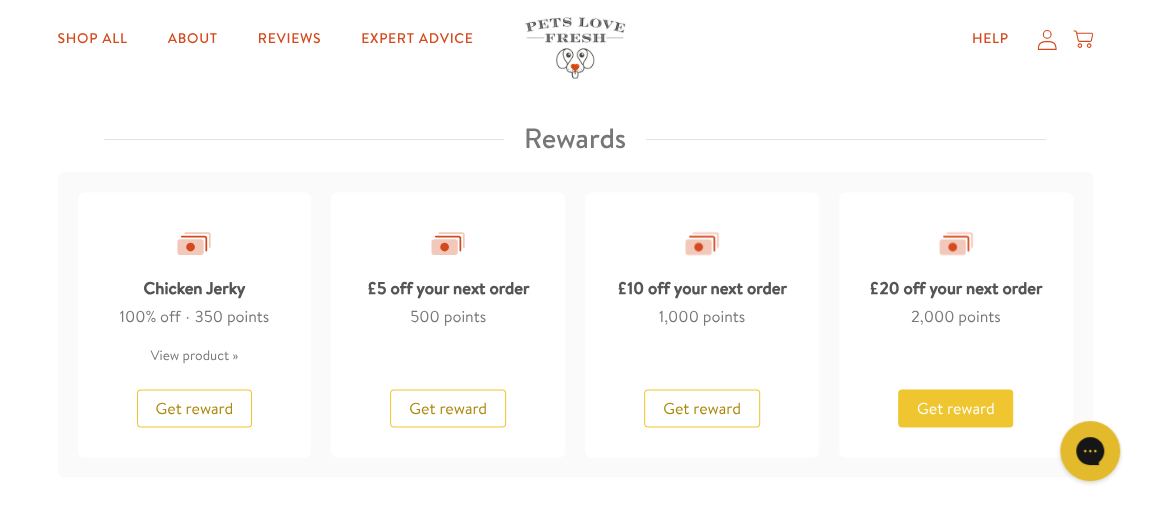 click on "Get reward" at bounding box center (956, 408) 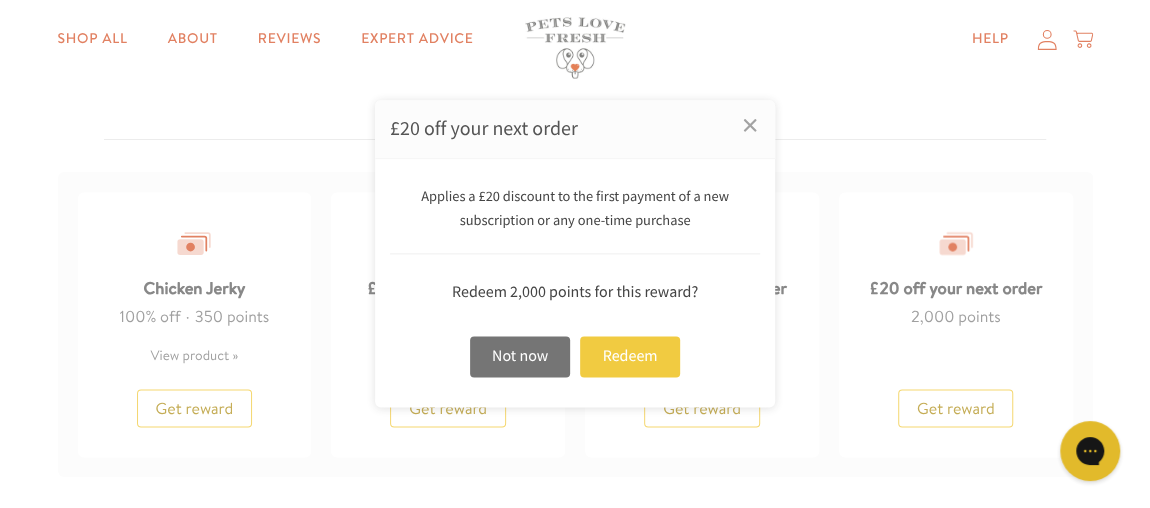 click on "Redeem" at bounding box center [630, 356] 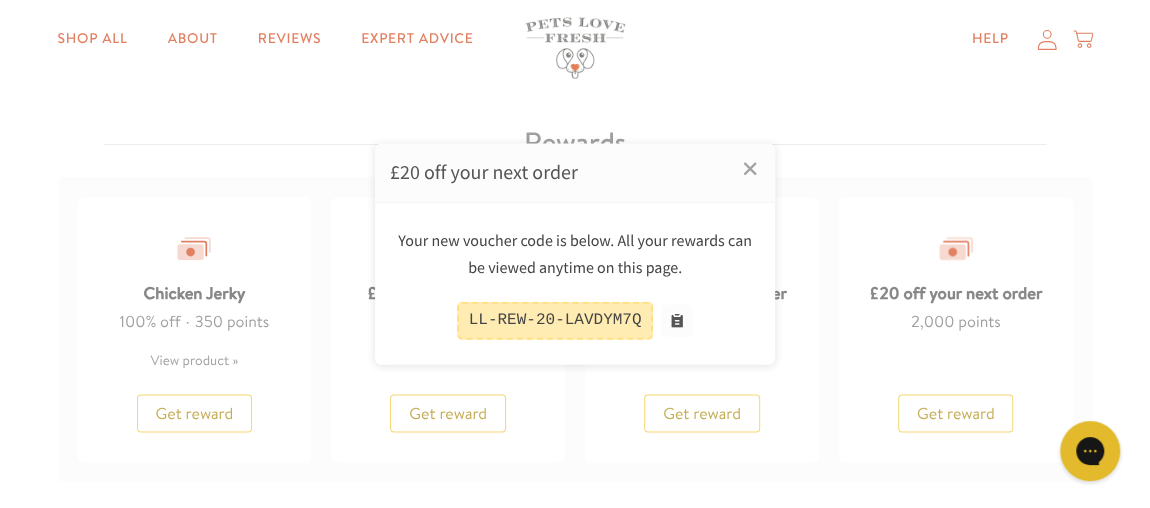 scroll, scrollTop: 1701, scrollLeft: 0, axis: vertical 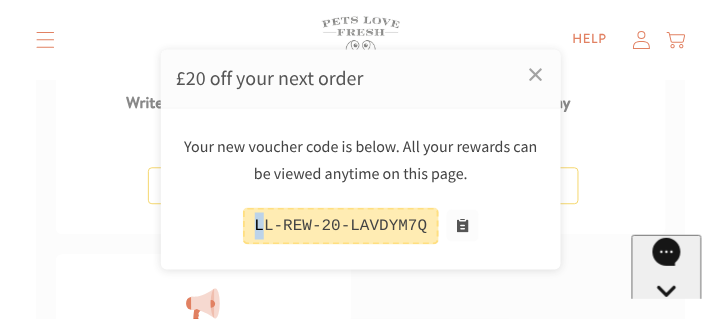 drag, startPoint x: 475, startPoint y: 317, endPoint x: 417, endPoint y: 279, distance: 69.339745 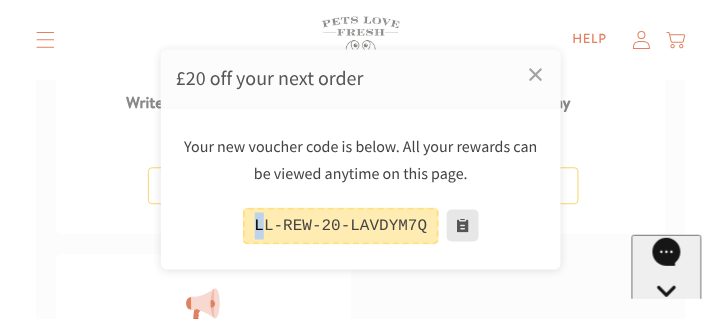 click at bounding box center (463, 226) 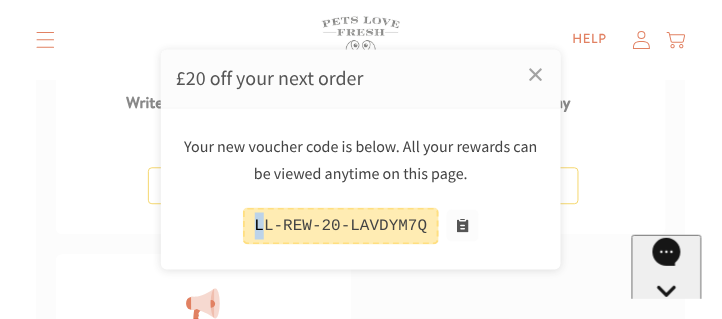click on "LL-REW-20-LAVDYM7Q" at bounding box center [341, 226] 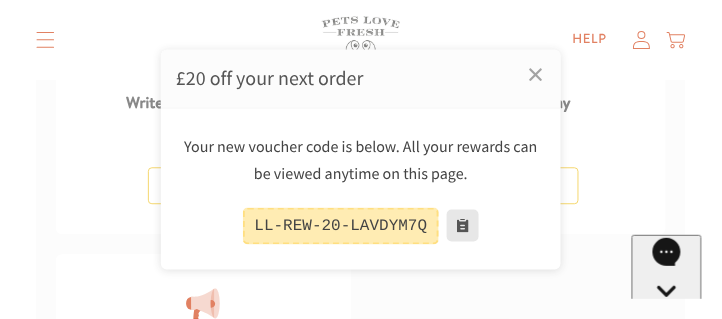 click at bounding box center (463, 226) 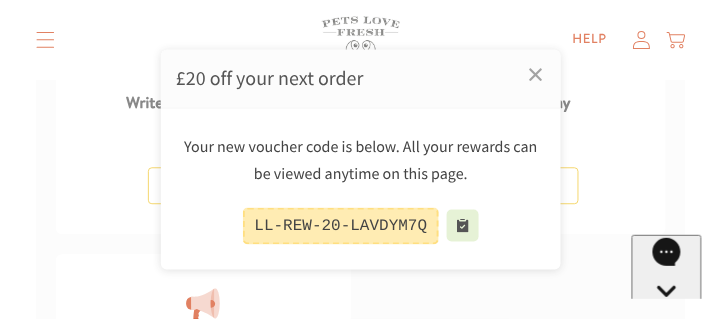 click at bounding box center (463, 226) 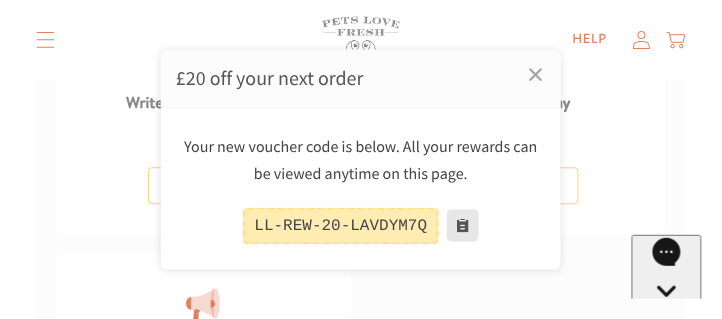 click at bounding box center (463, 226) 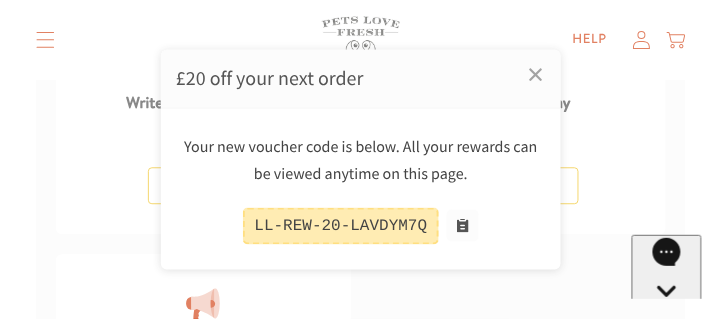click on "Your new voucher code is below.   All your rewards can be viewed anytime on this page. LL-REW-20-LAVDYM7Q" at bounding box center (361, 189) 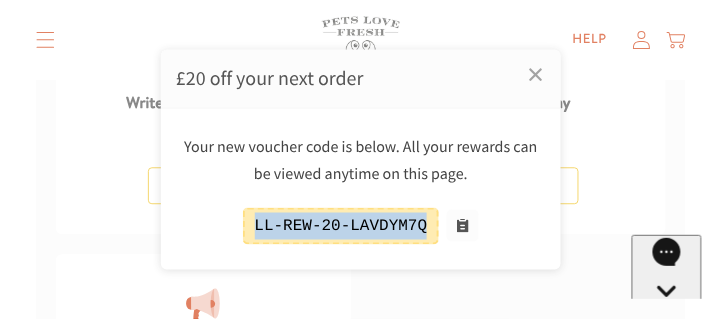 drag, startPoint x: 263, startPoint y: 224, endPoint x: 421, endPoint y: 223, distance: 158.00316 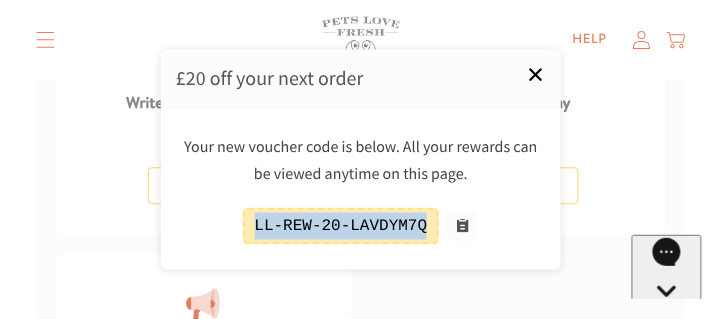 click on "×" at bounding box center [536, 74] 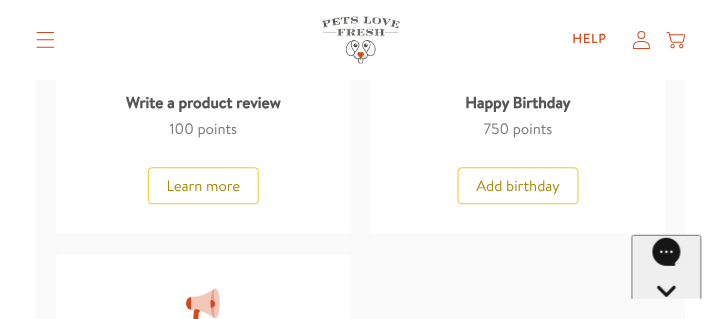 scroll, scrollTop: 2666, scrollLeft: 0, axis: vertical 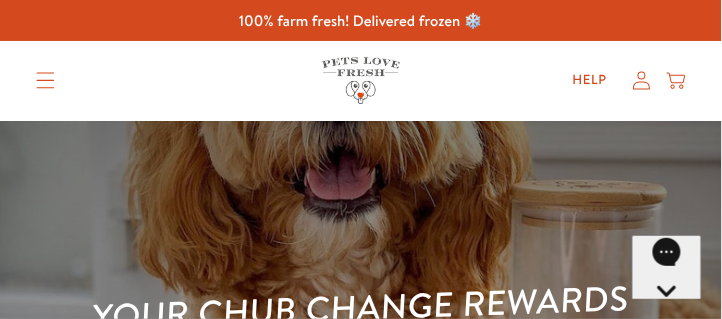 click 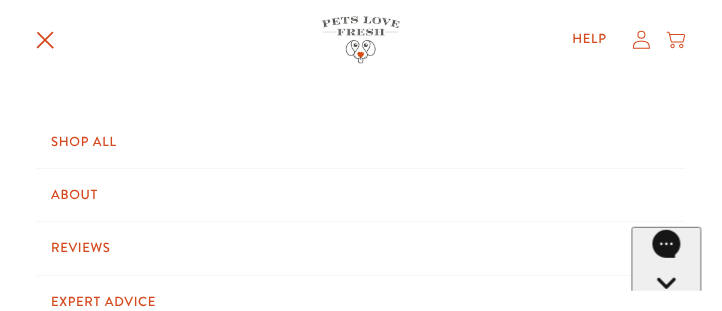 scroll, scrollTop: 868, scrollLeft: 0, axis: vertical 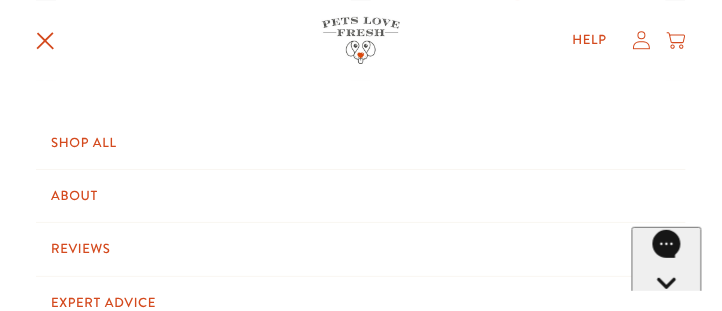 click on "Shop All
About
Reviews
Expert Advice
My account" at bounding box center (361, 195) 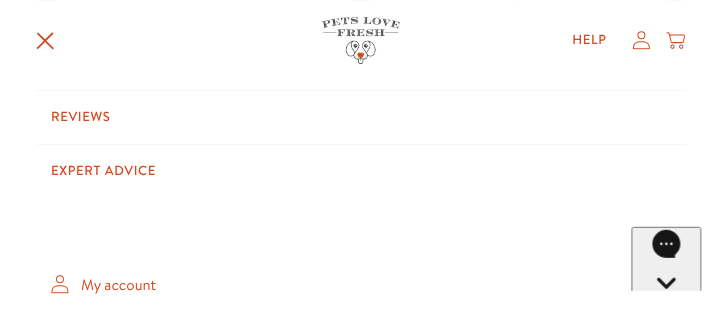scroll, scrollTop: 159, scrollLeft: 0, axis: vertical 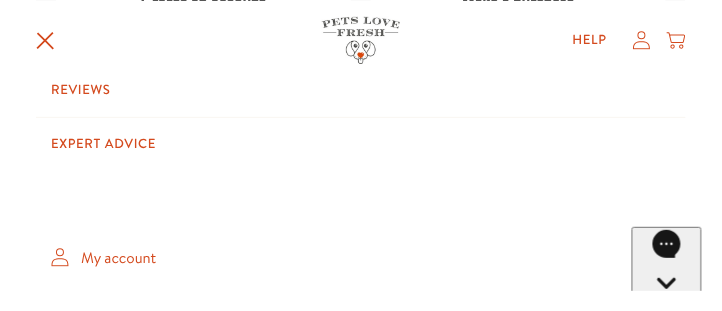 click on "My account" at bounding box center (361, 257) 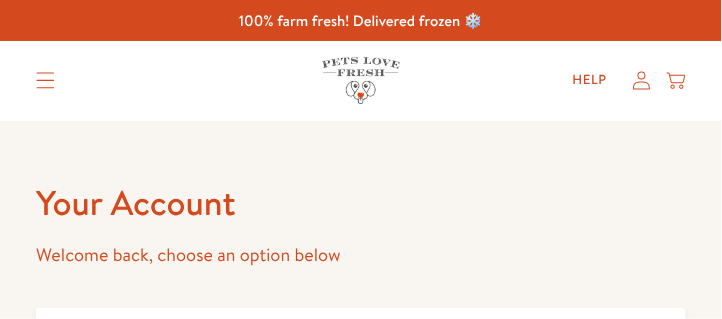 scroll, scrollTop: 0, scrollLeft: 0, axis: both 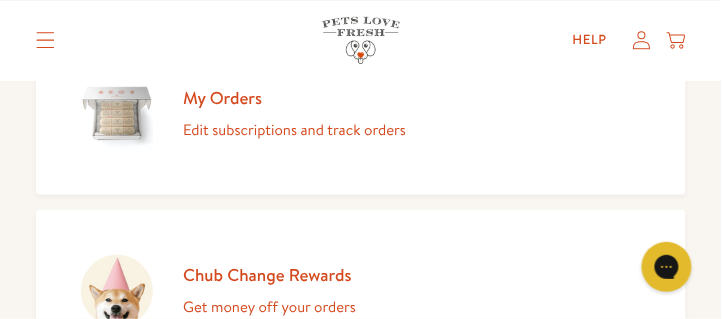 click at bounding box center (117, 114) 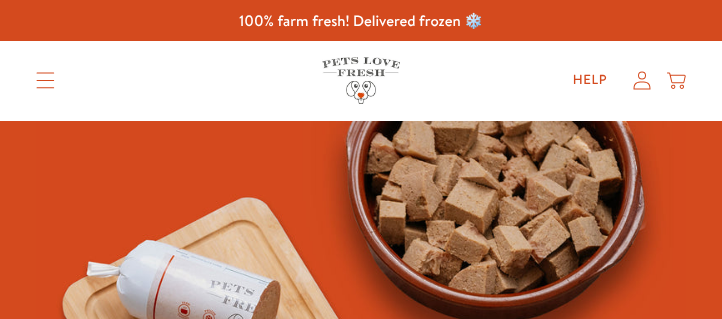 scroll, scrollTop: 0, scrollLeft: 0, axis: both 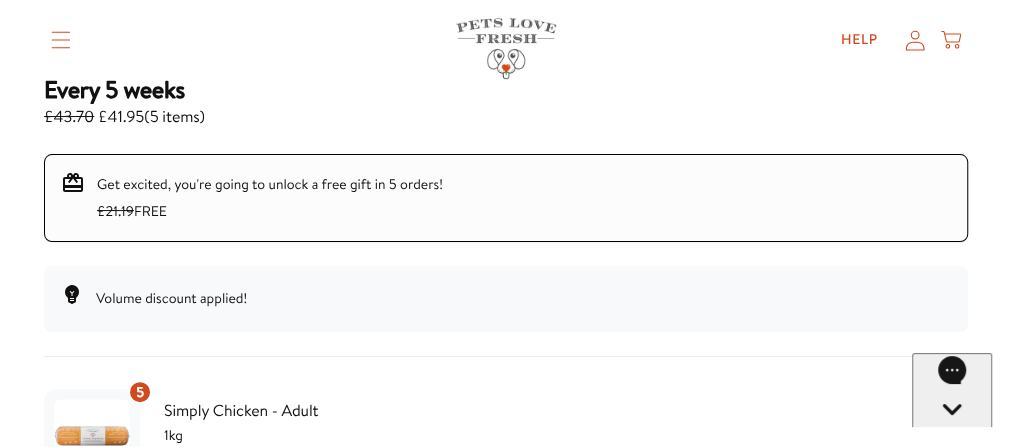 click 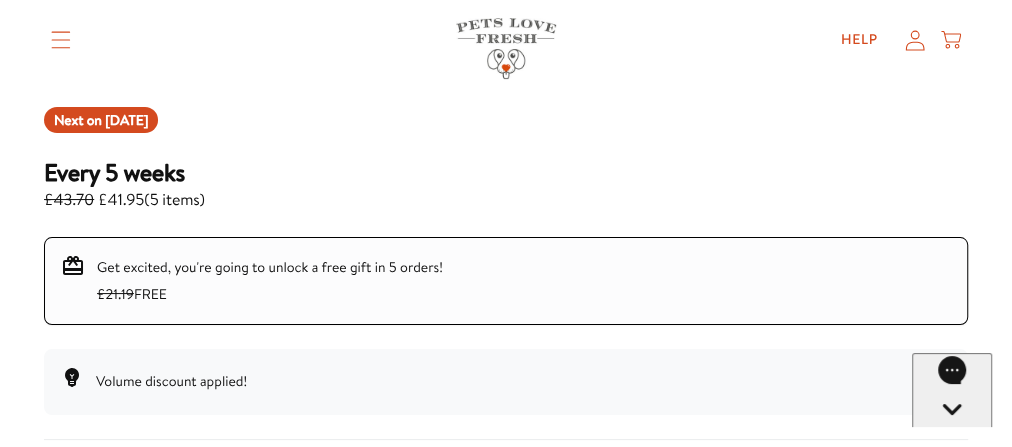 scroll, scrollTop: 234, scrollLeft: 0, axis: vertical 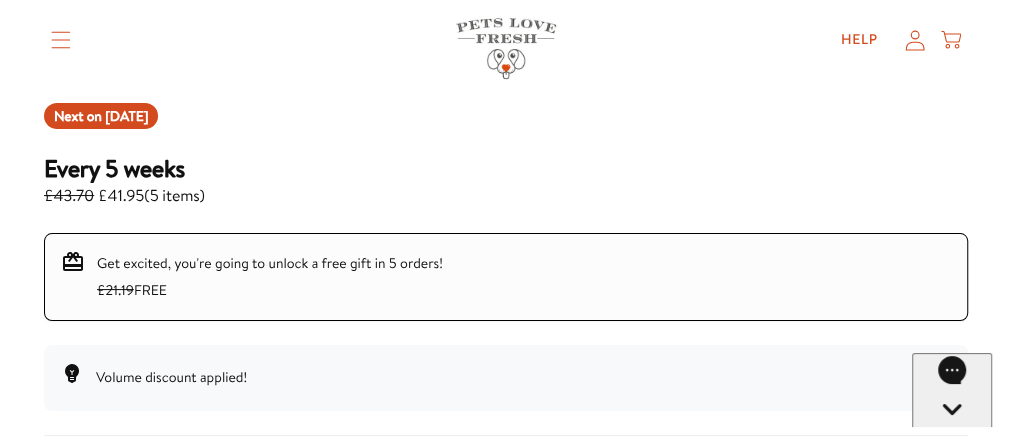 drag, startPoint x: 1010, startPoint y: 85, endPoint x: 1009, endPoint y: 119, distance: 34.0147 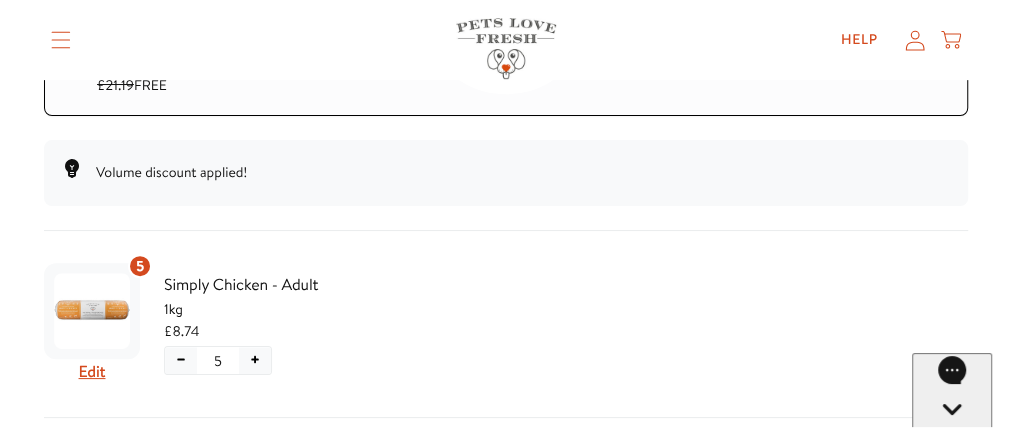 scroll, scrollTop: 455, scrollLeft: 0, axis: vertical 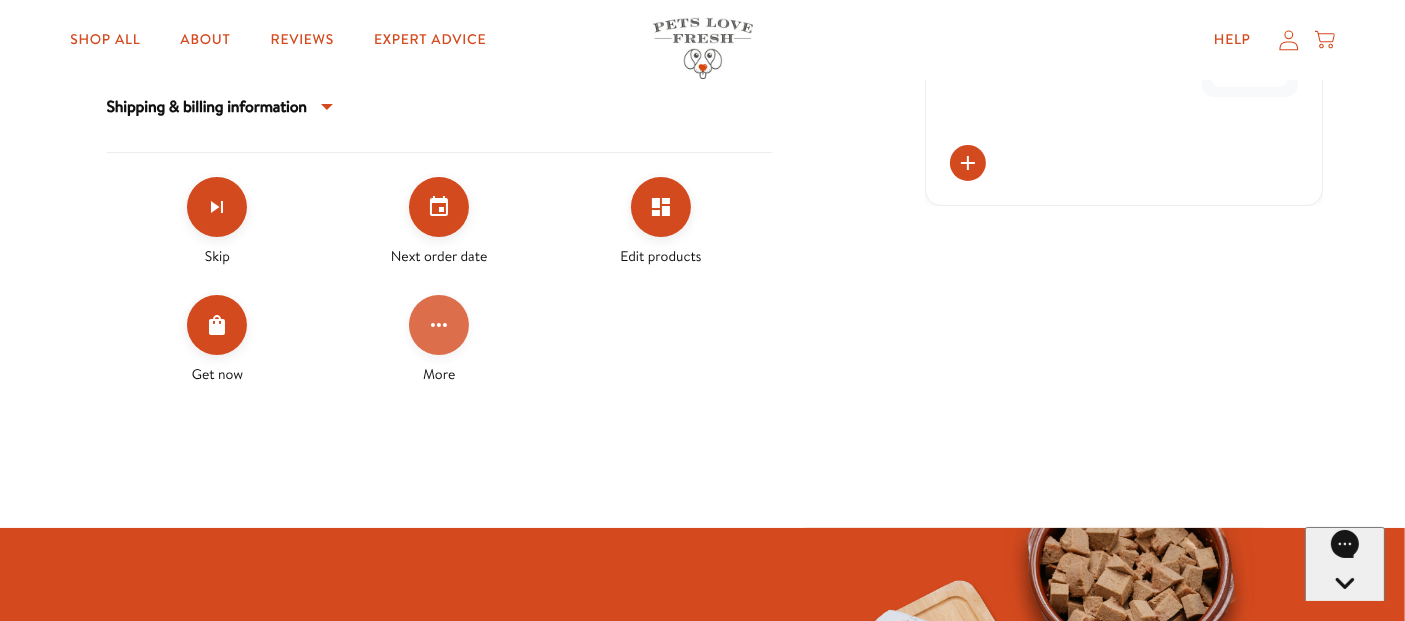 click 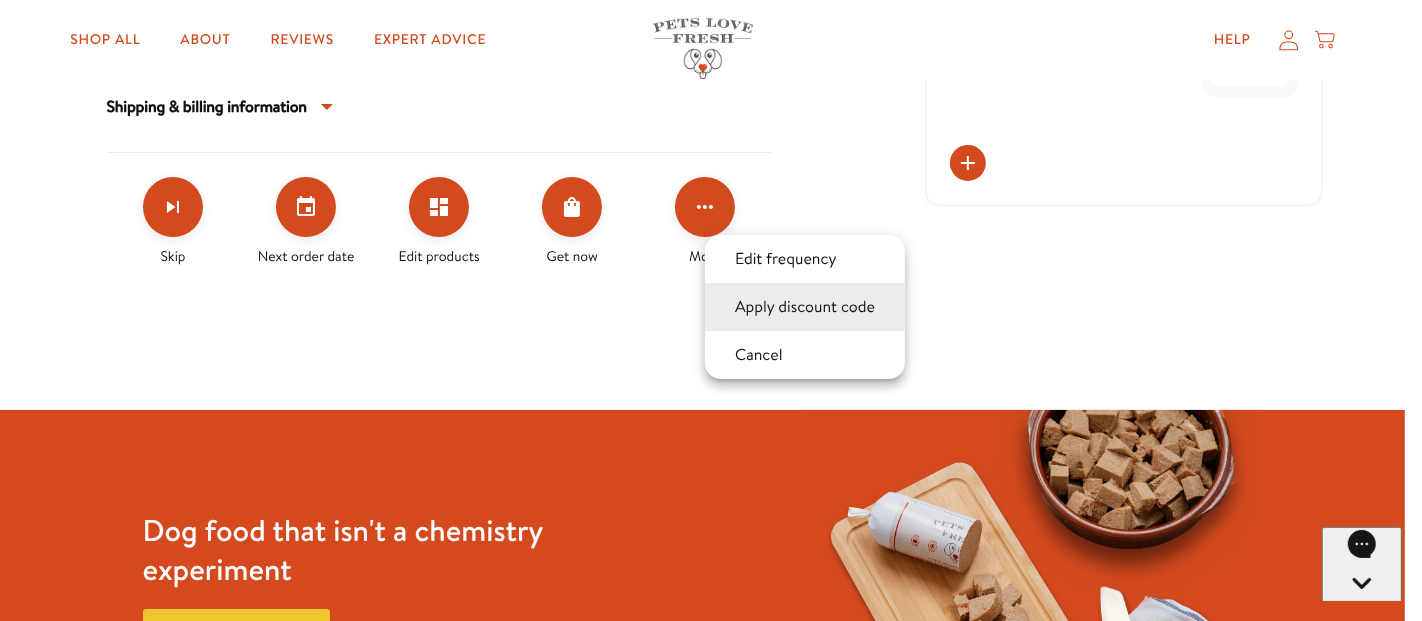 click on "Apply discount code" at bounding box center (805, 307) 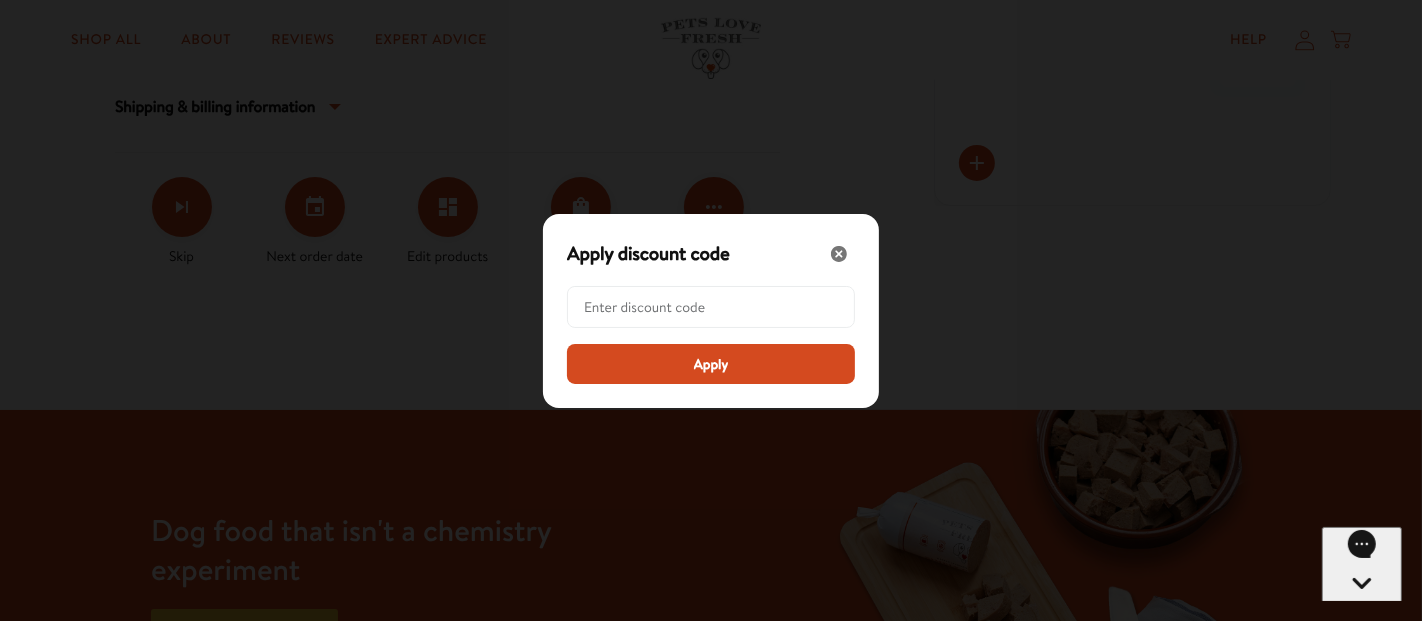 click at bounding box center (717, 307) 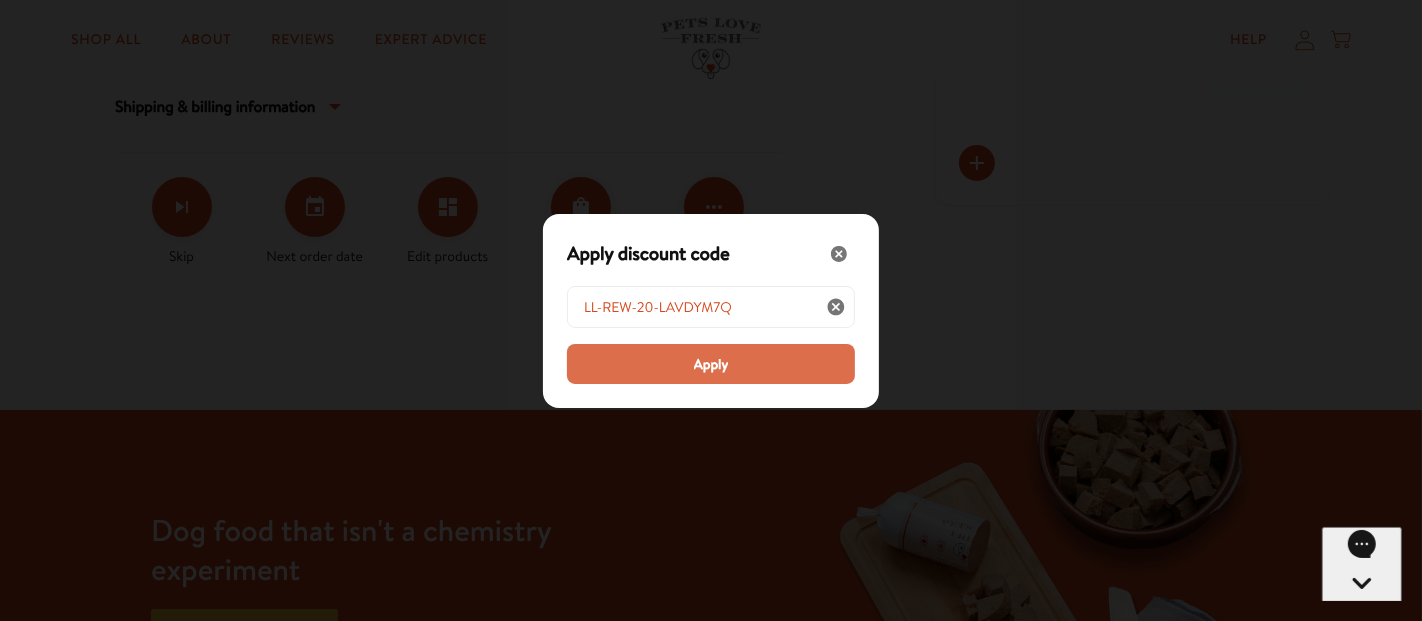 type on "LL-REW-20-LAVDYM7Q" 